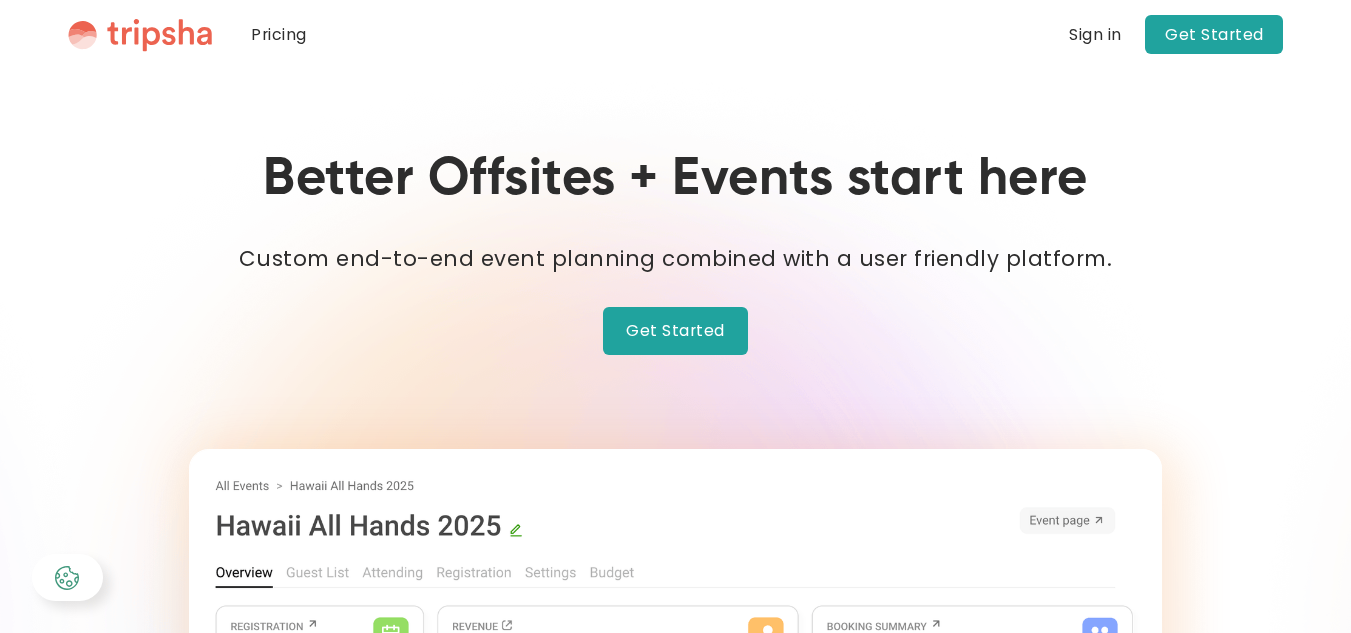 scroll, scrollTop: 0, scrollLeft: 0, axis: both 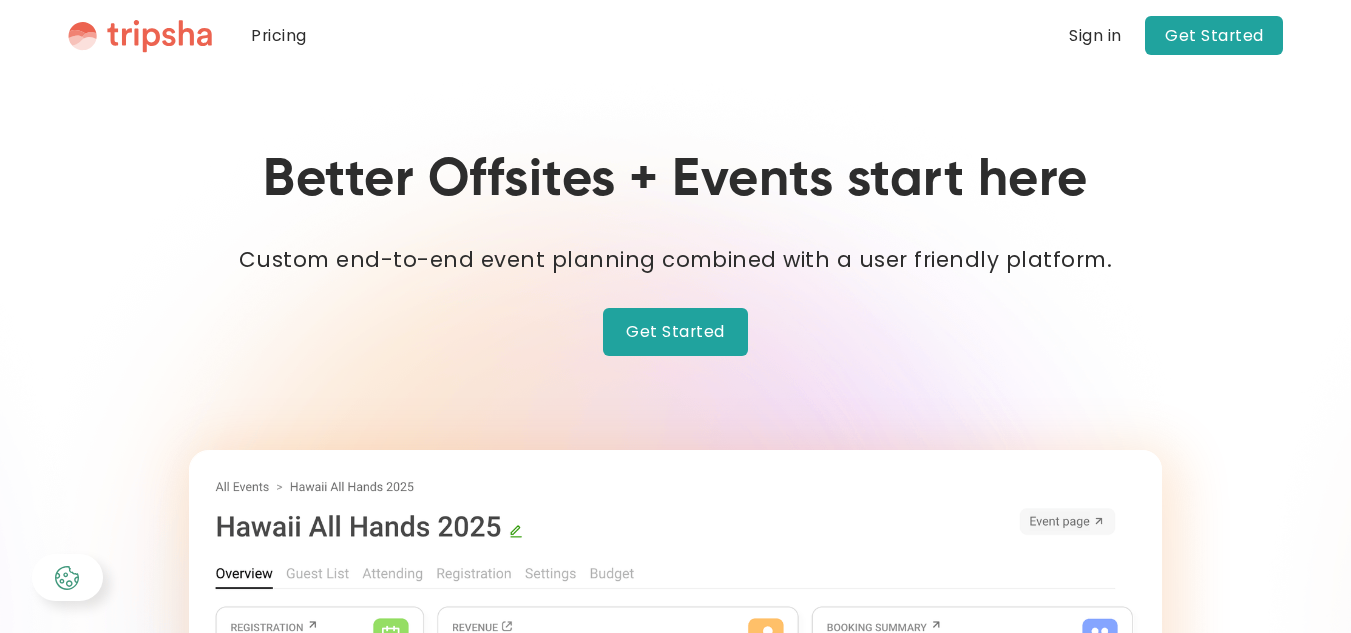 click on "Pricing" at bounding box center (278, 35) 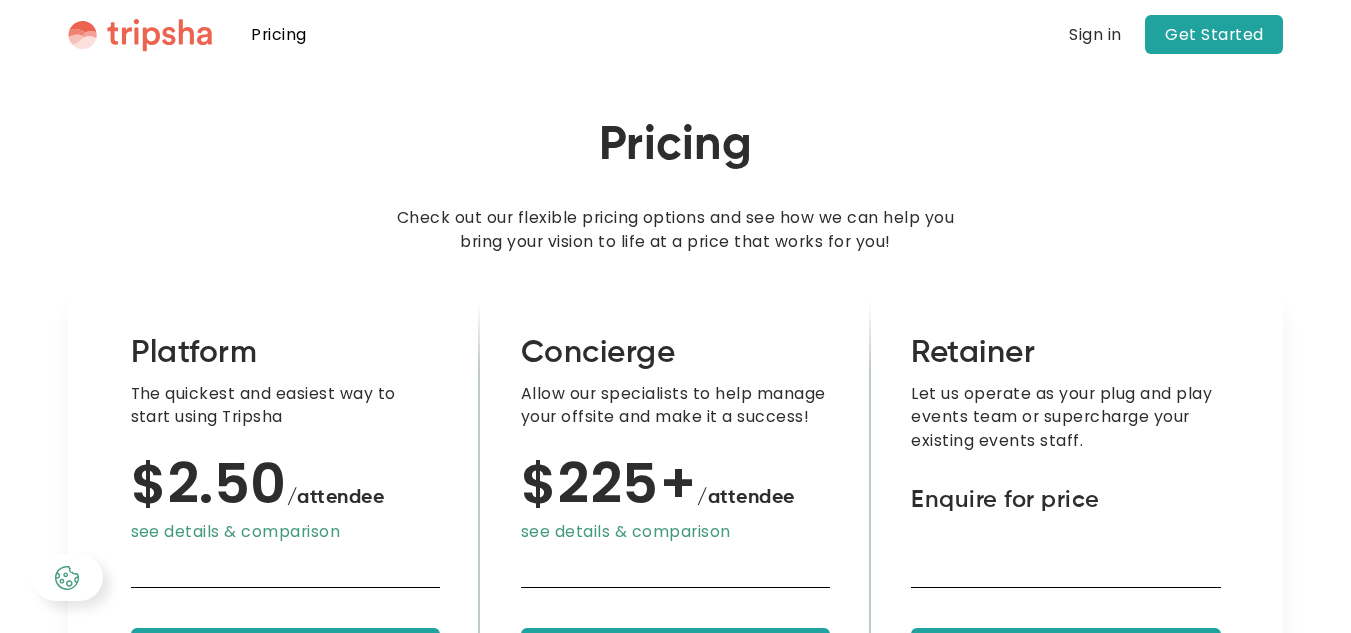 scroll, scrollTop: 0, scrollLeft: 0, axis: both 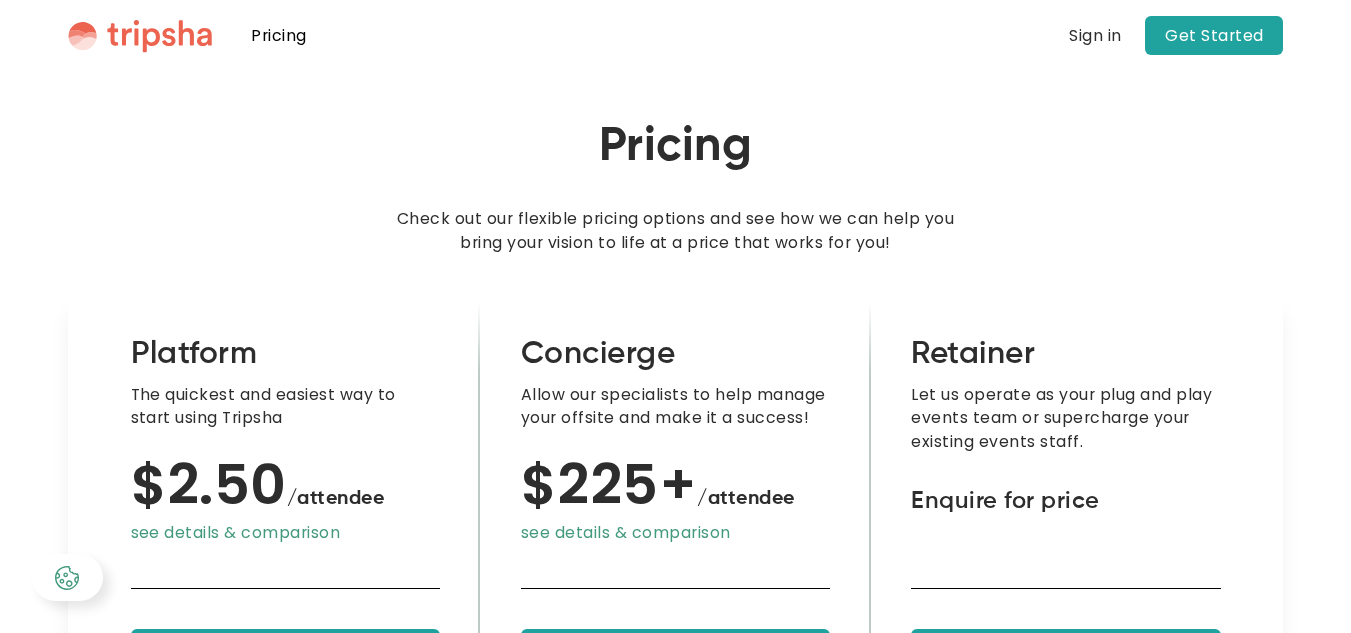 click at bounding box center (140, 36) 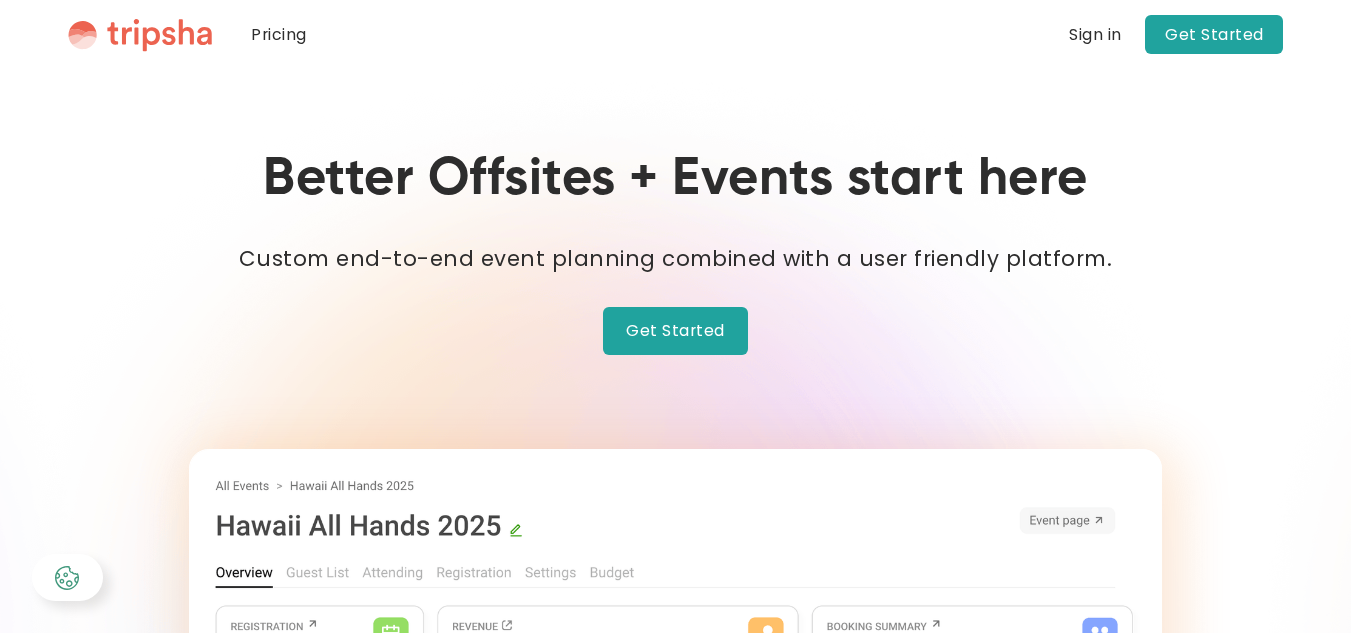 scroll, scrollTop: 0, scrollLeft: 0, axis: both 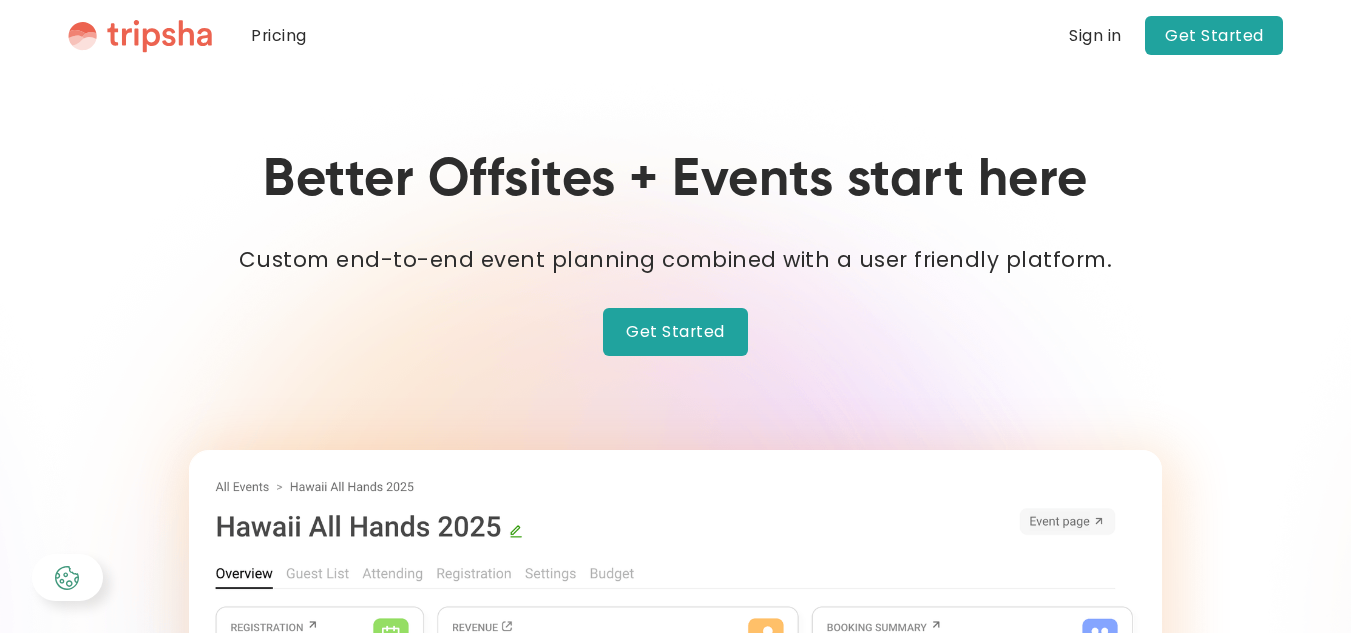 click on "Get Started" at bounding box center [676, 331] 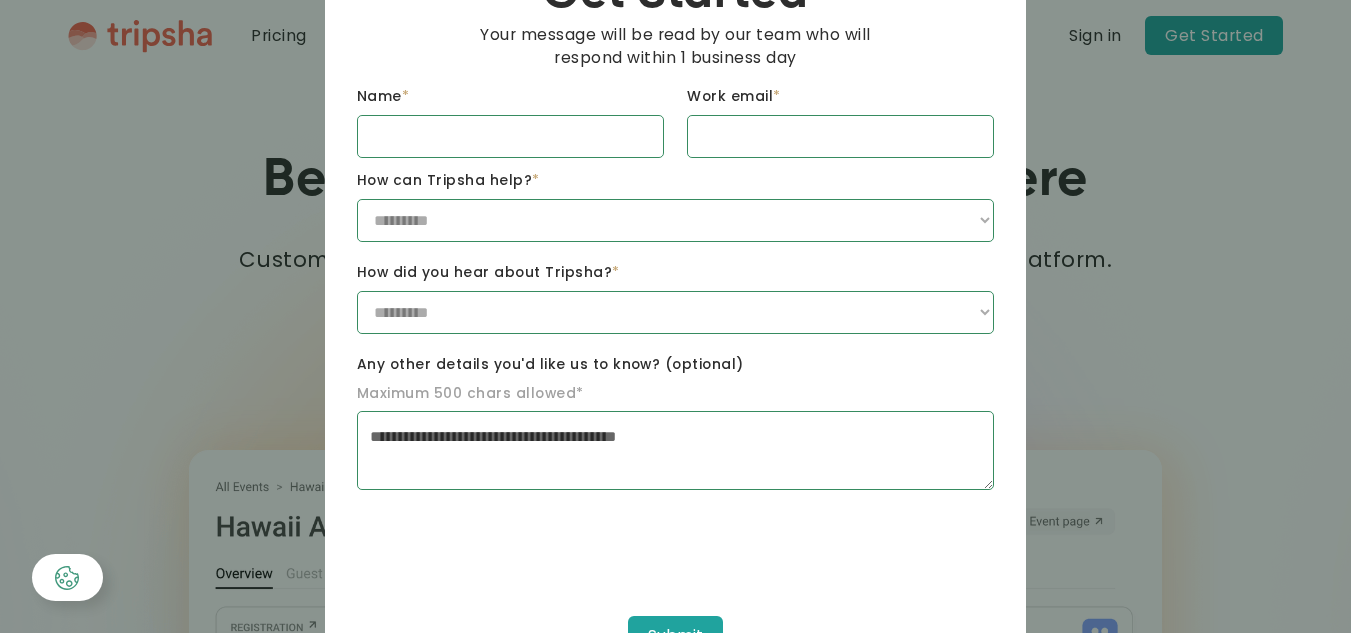 click at bounding box center (675, 316) 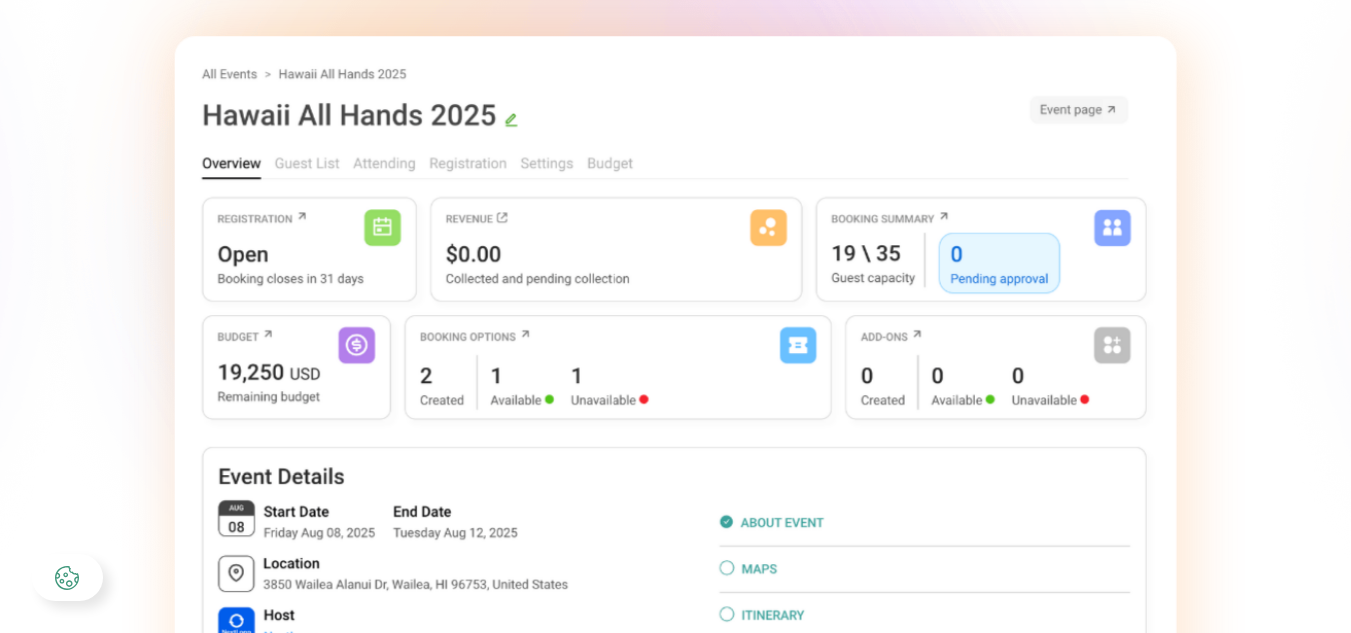 scroll, scrollTop: 403, scrollLeft: 0, axis: vertical 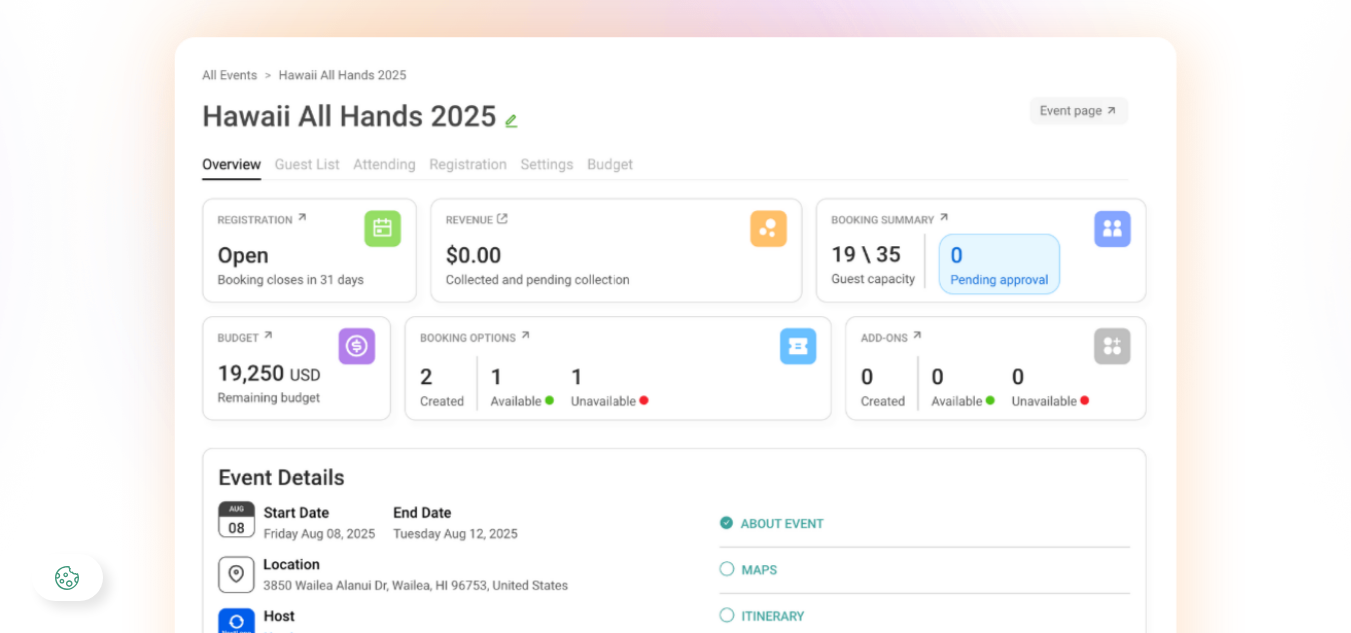 click at bounding box center [675, 382] 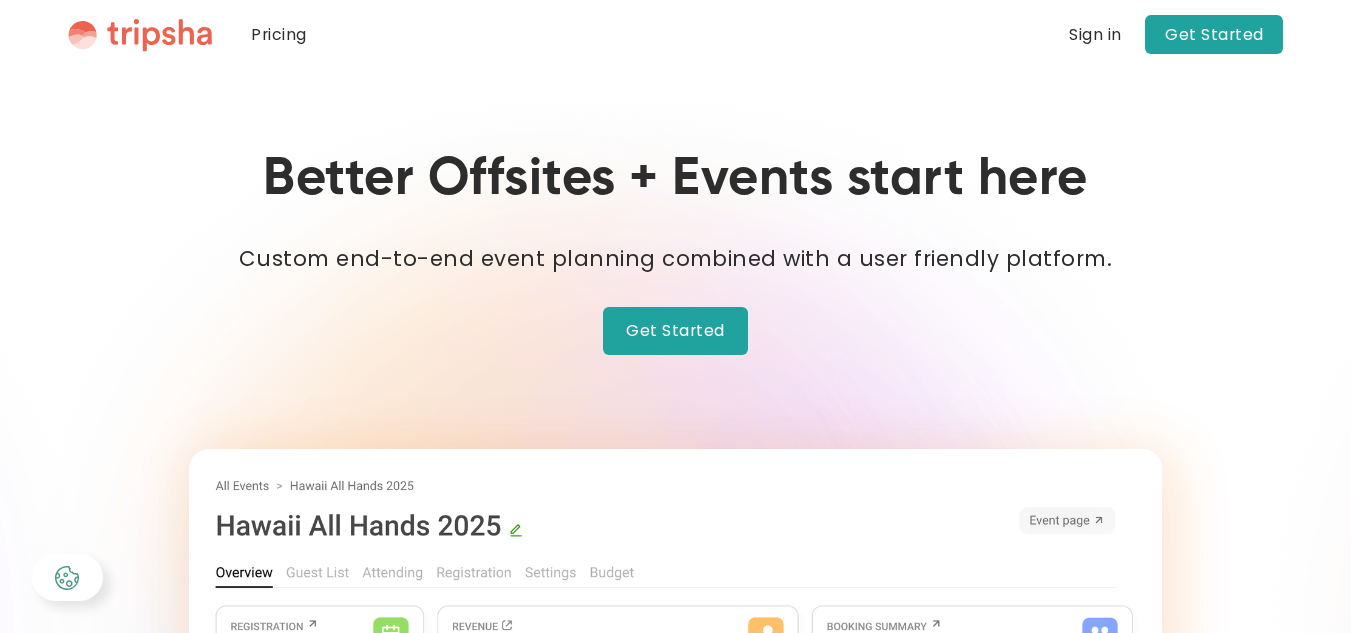 scroll, scrollTop: 0, scrollLeft: 0, axis: both 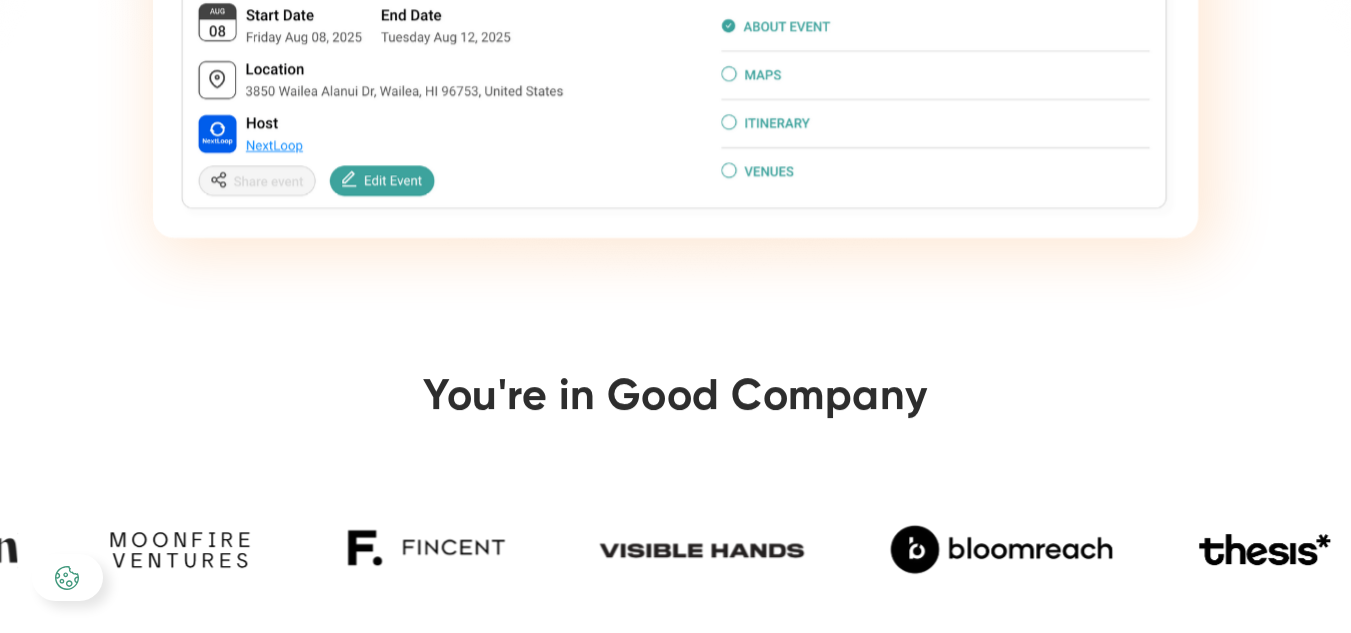 click 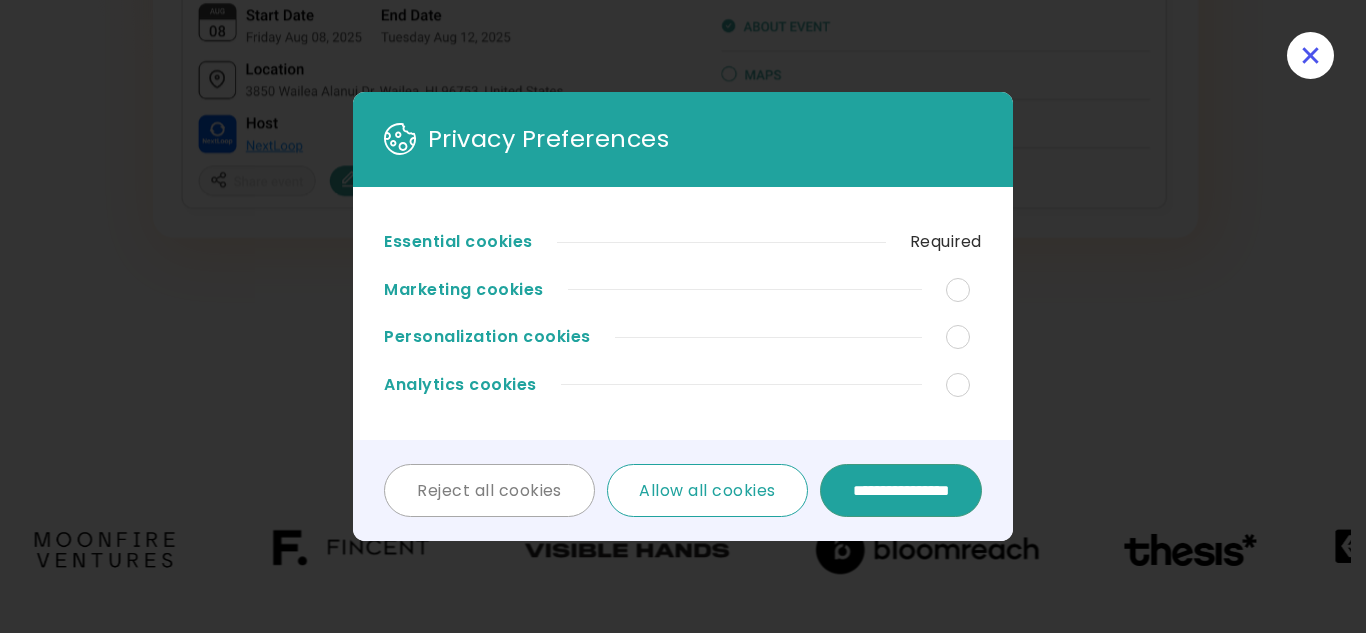 click at bounding box center (683, 316) 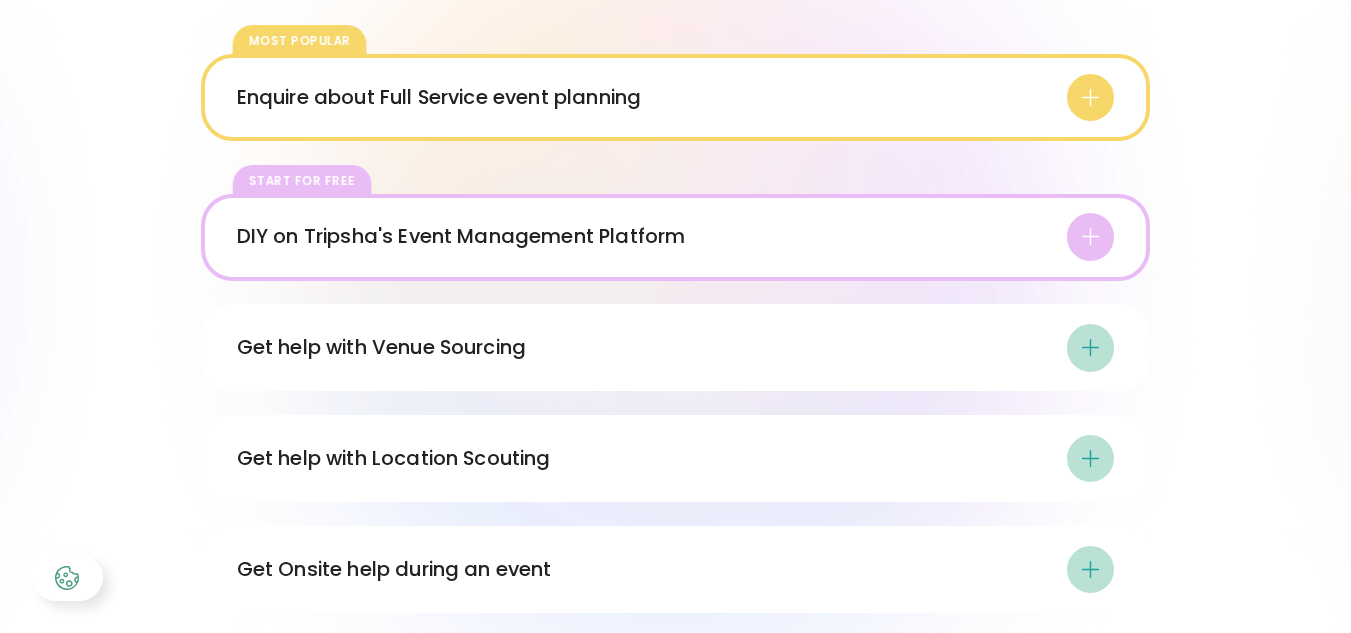 scroll, scrollTop: 3024, scrollLeft: 0, axis: vertical 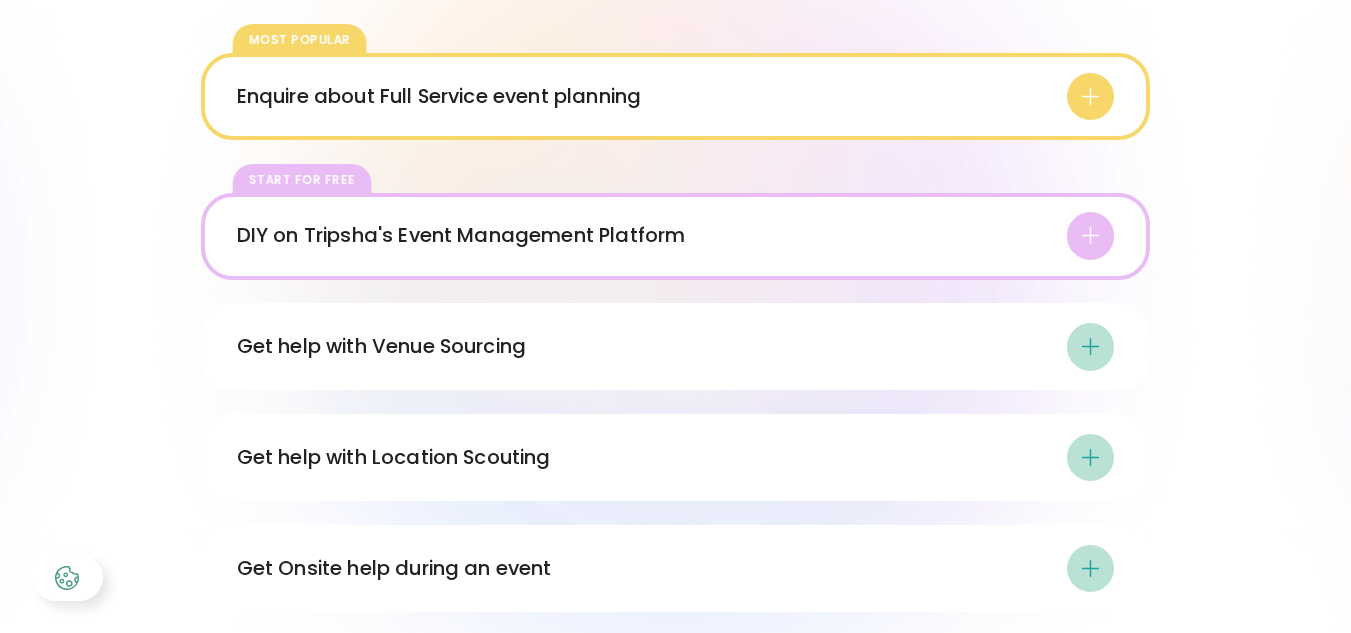 click 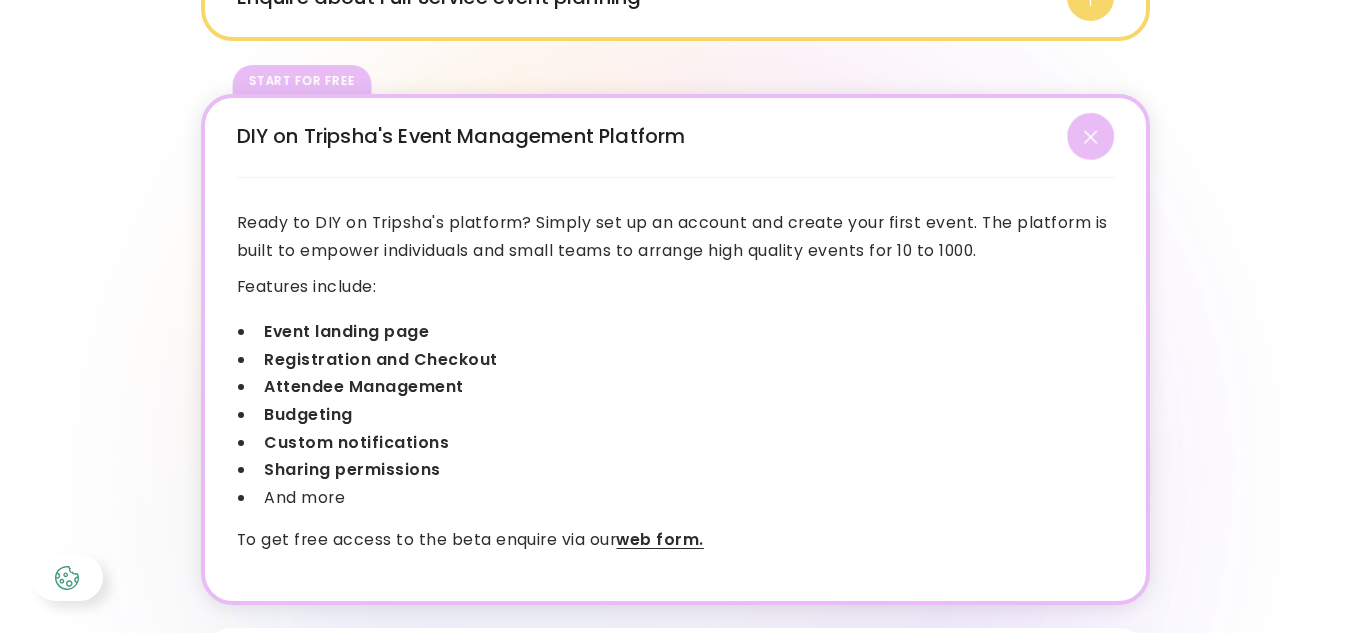scroll, scrollTop: 3124, scrollLeft: 0, axis: vertical 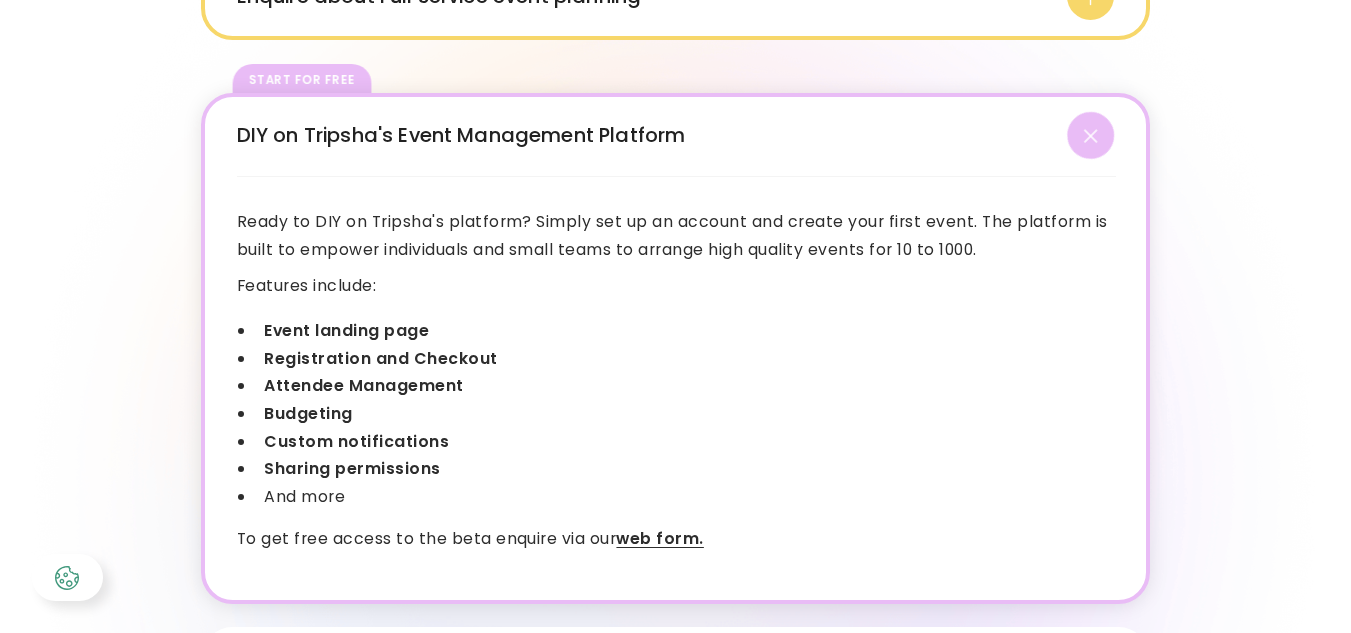 click on "So, how can Tripsha help? most popular Enquire about Full Service event planning Tripsha has years of experience planning professional offsites and retreats for international companies. As part of one fixed price of $250 (1)  per attendee, our full service covers: Location selection  (incl. consideration of flight paths + visa access) Venue sourcing Contract negotiation Activity + ground transport Budgeting Attendee management And more For full details see our  Get started  page (1)  Price may be slightly higher for very small groups or slightly lower for large groups, see the Pricing chart on our Full Service page for full details. Start for free DIY on Tripsha's Event Management Platform Ready to DIY on Tripsha's platform? Simply set up an account and create your first event. The platform is built to empower individuals and small teams to arrange high quality events for 10 to 1000. Features include: Event landing page  Registration and Checkout Attendee Management Budgeting   Custom notifications" at bounding box center (676, 396) 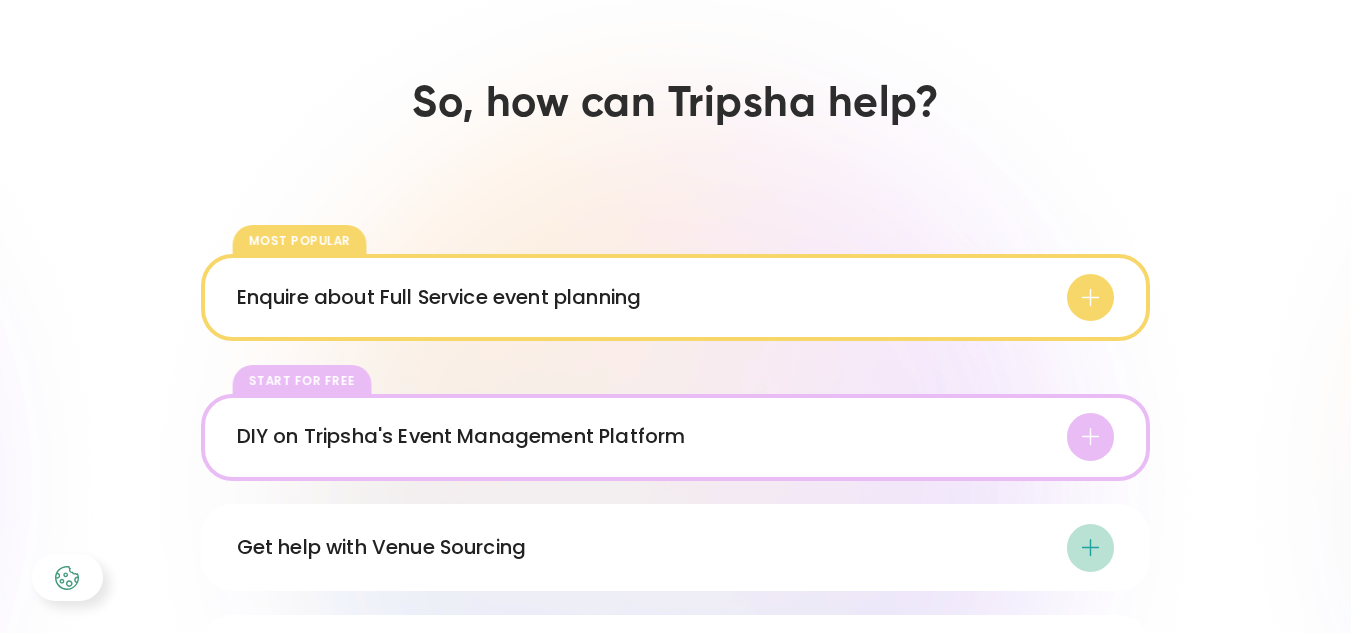 scroll, scrollTop: 2822, scrollLeft: 0, axis: vertical 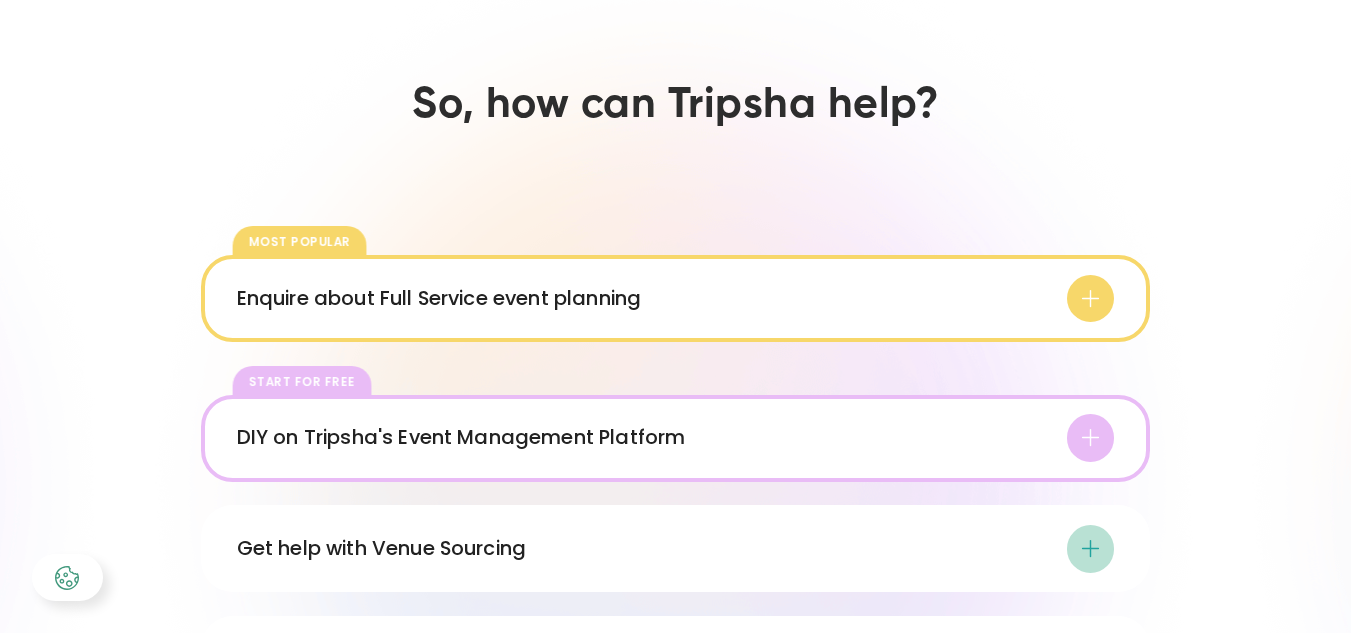 click at bounding box center (1090, 298) 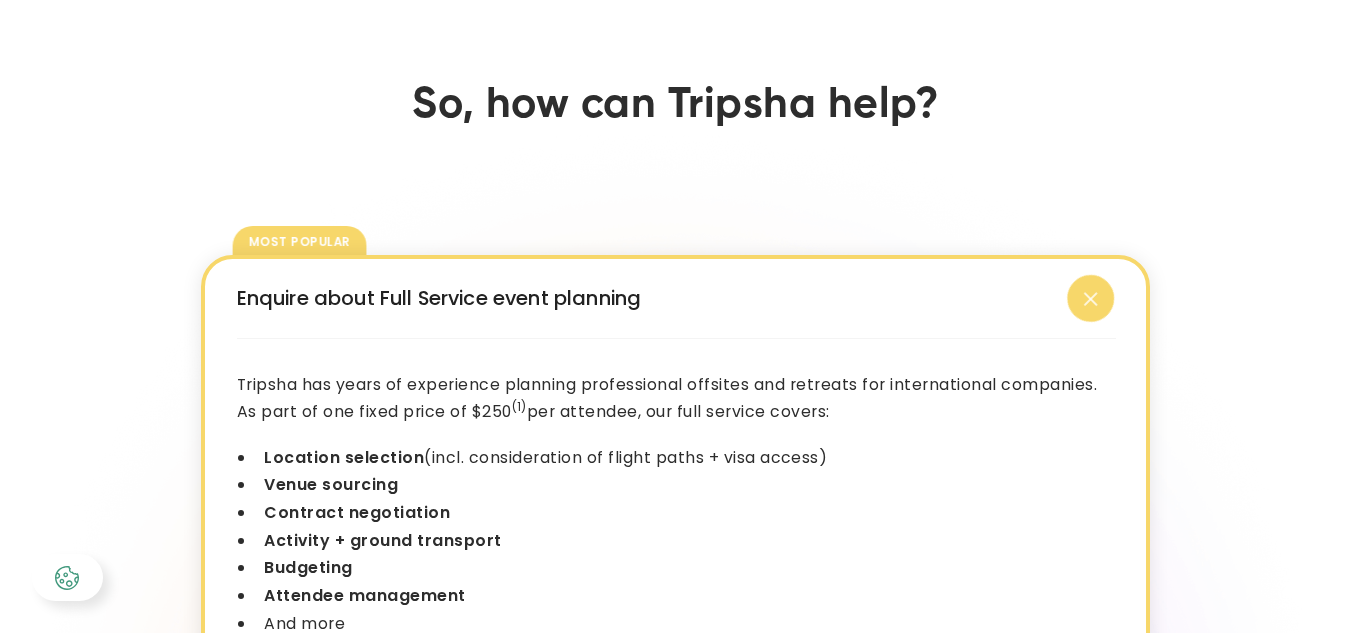 click on "Enquire about Full Service event planning" at bounding box center [676, 298] 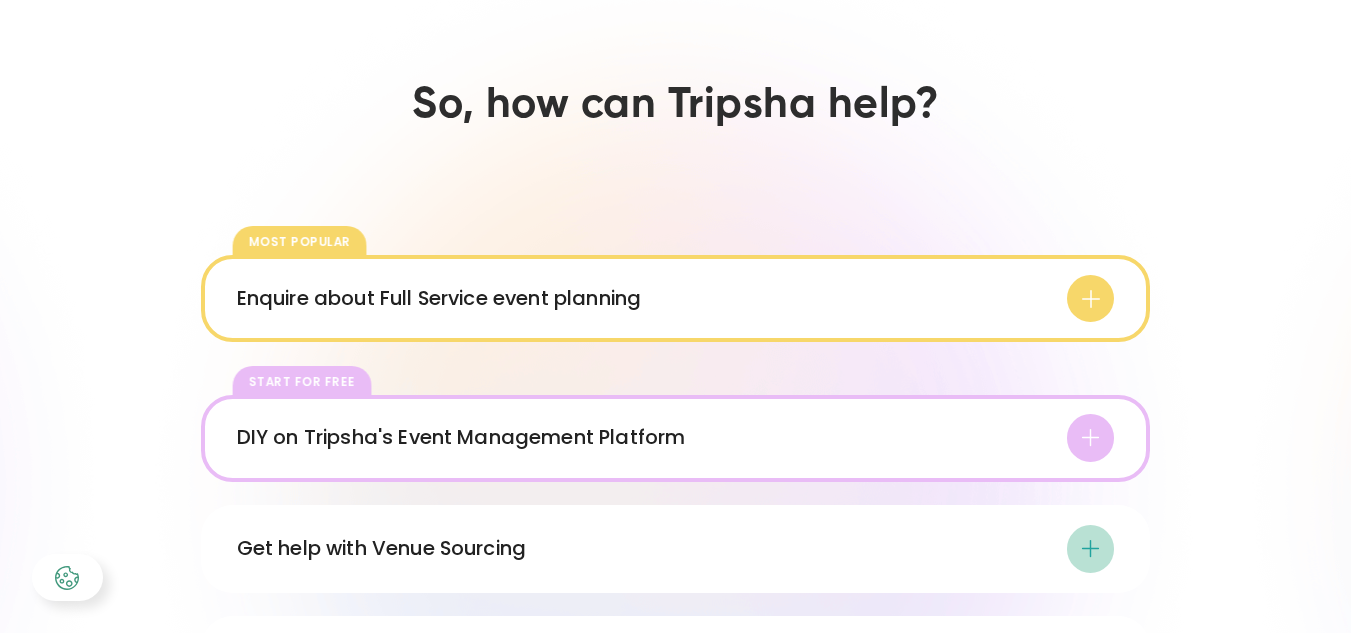click at bounding box center (1090, 437) 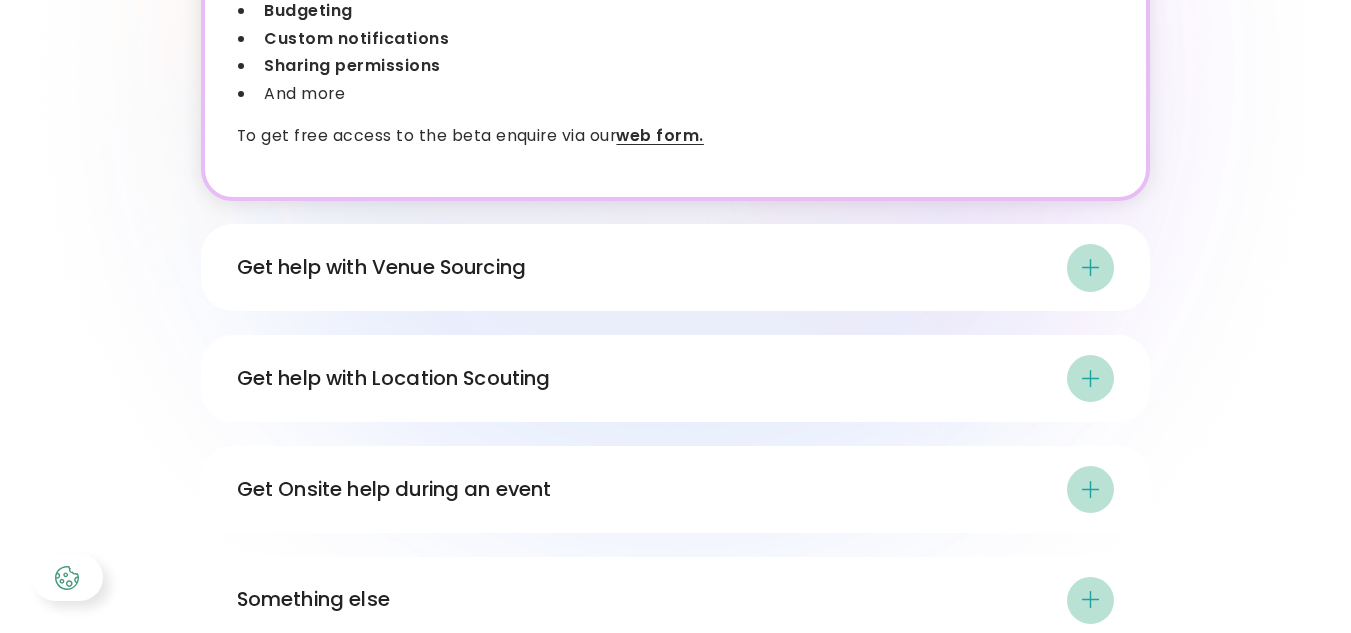 scroll, scrollTop: 3528, scrollLeft: 0, axis: vertical 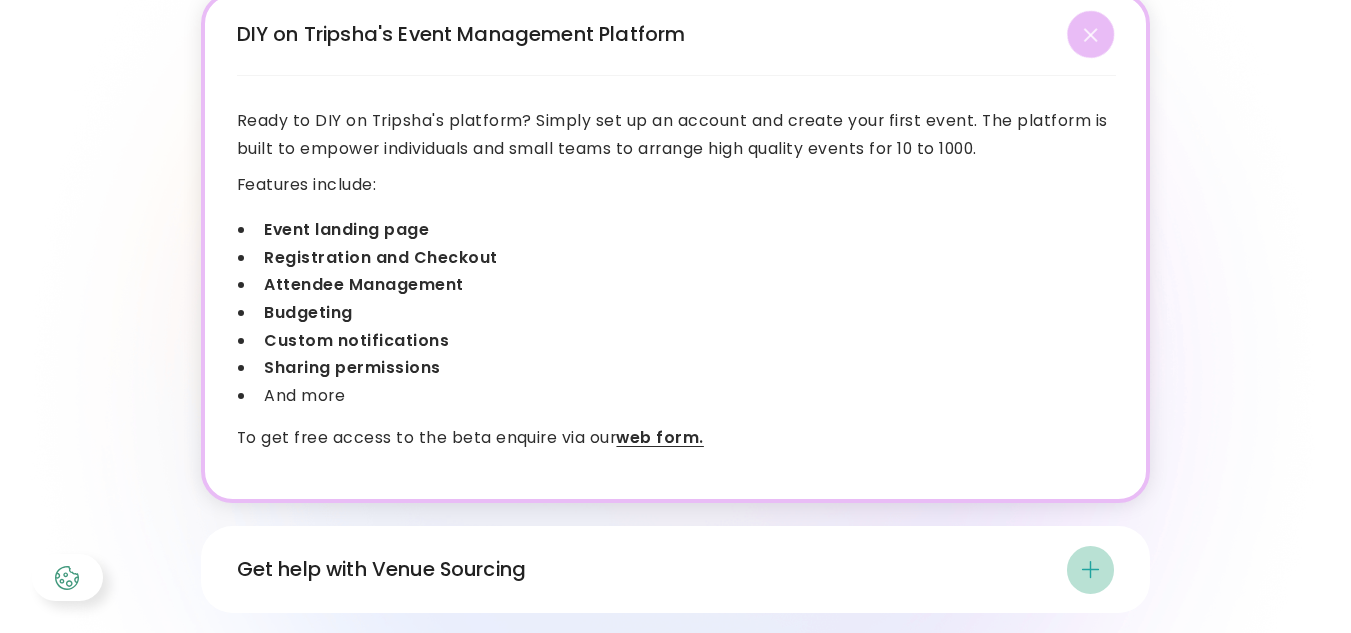 click on "And more" at bounding box center (686, 396) 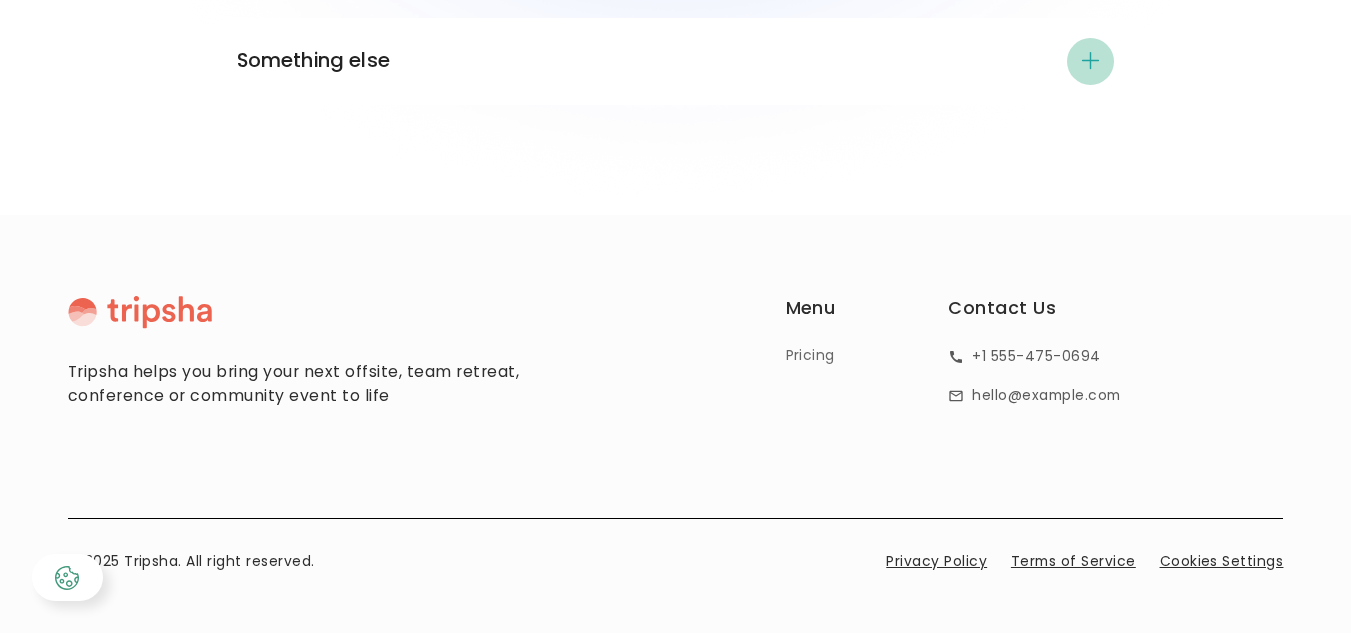 scroll, scrollTop: 4067, scrollLeft: 0, axis: vertical 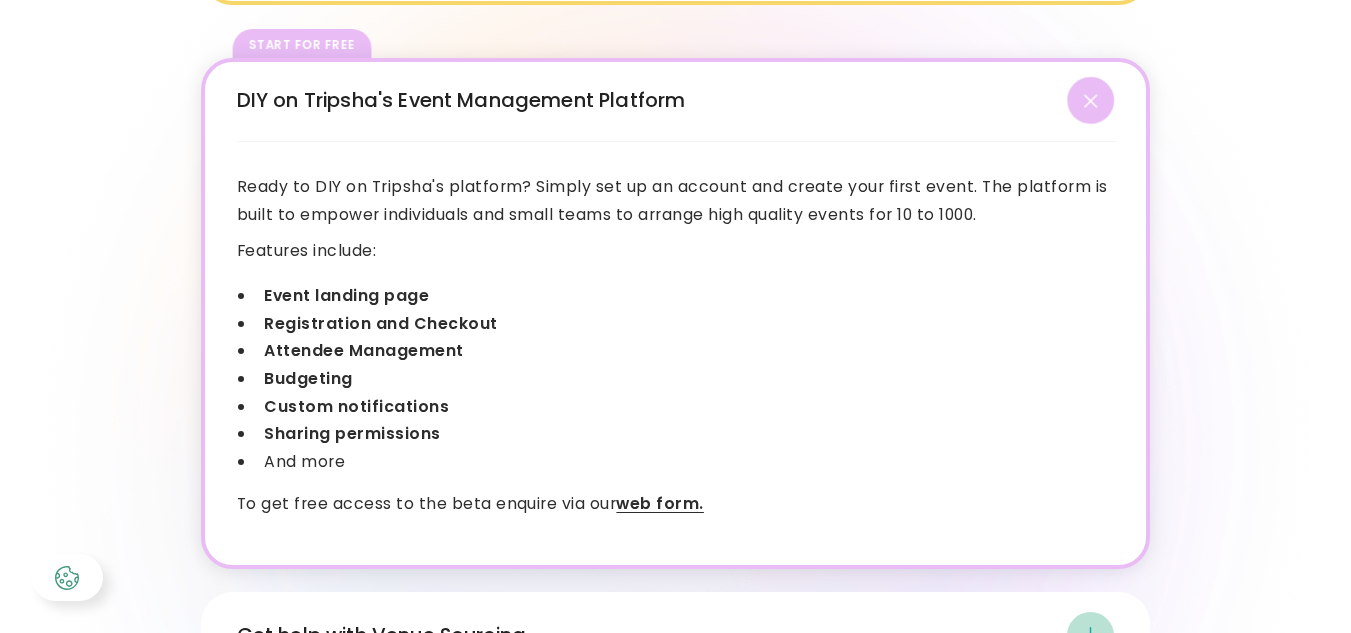click on "web form." at bounding box center (659, 503) 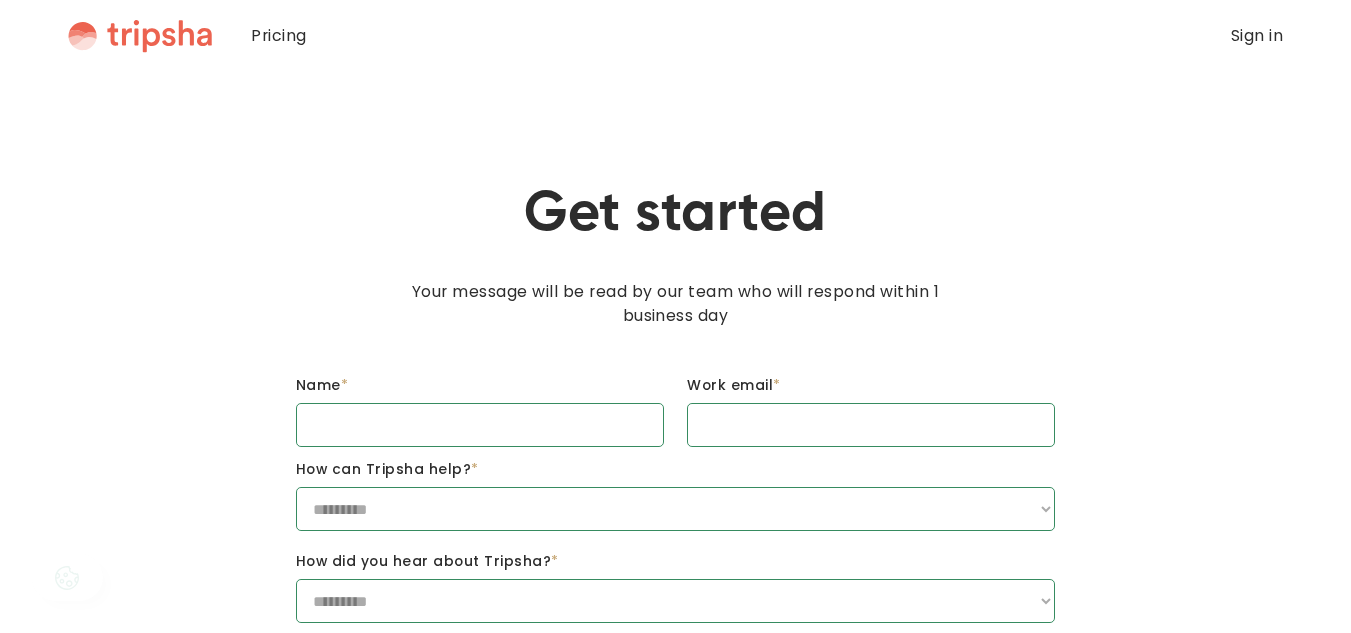 scroll, scrollTop: 0, scrollLeft: 0, axis: both 